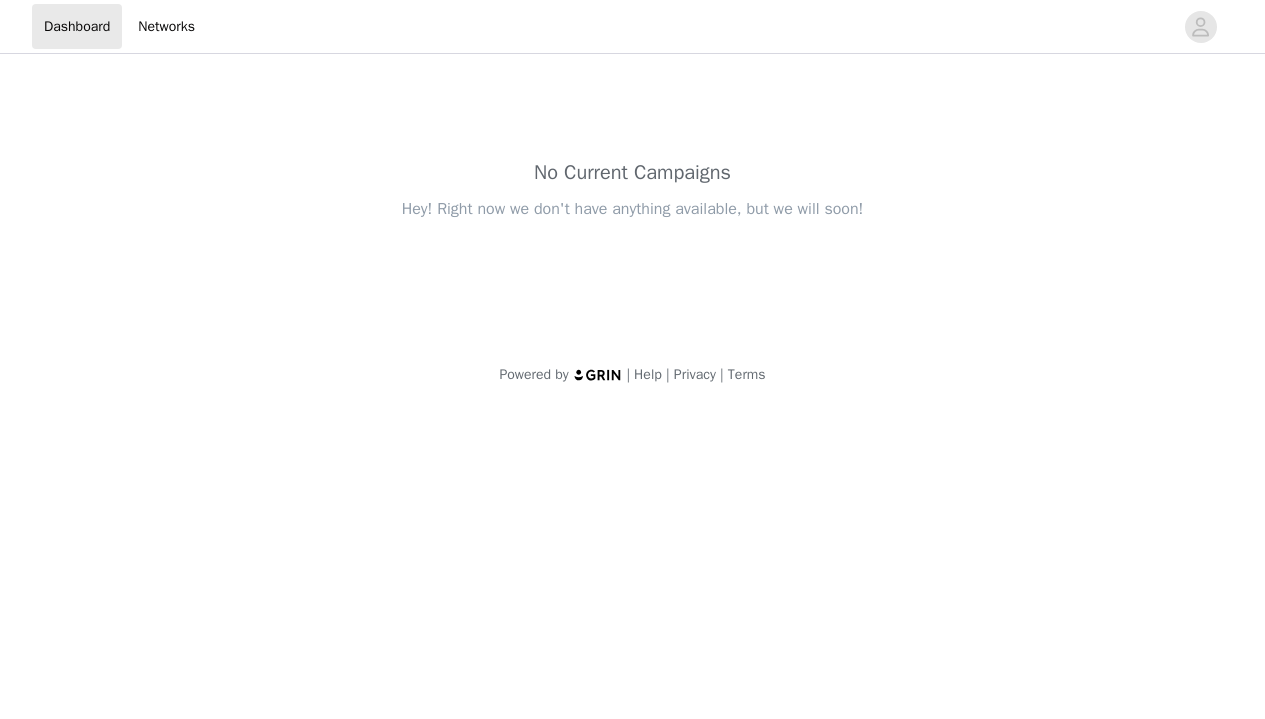 scroll, scrollTop: 0, scrollLeft: 0, axis: both 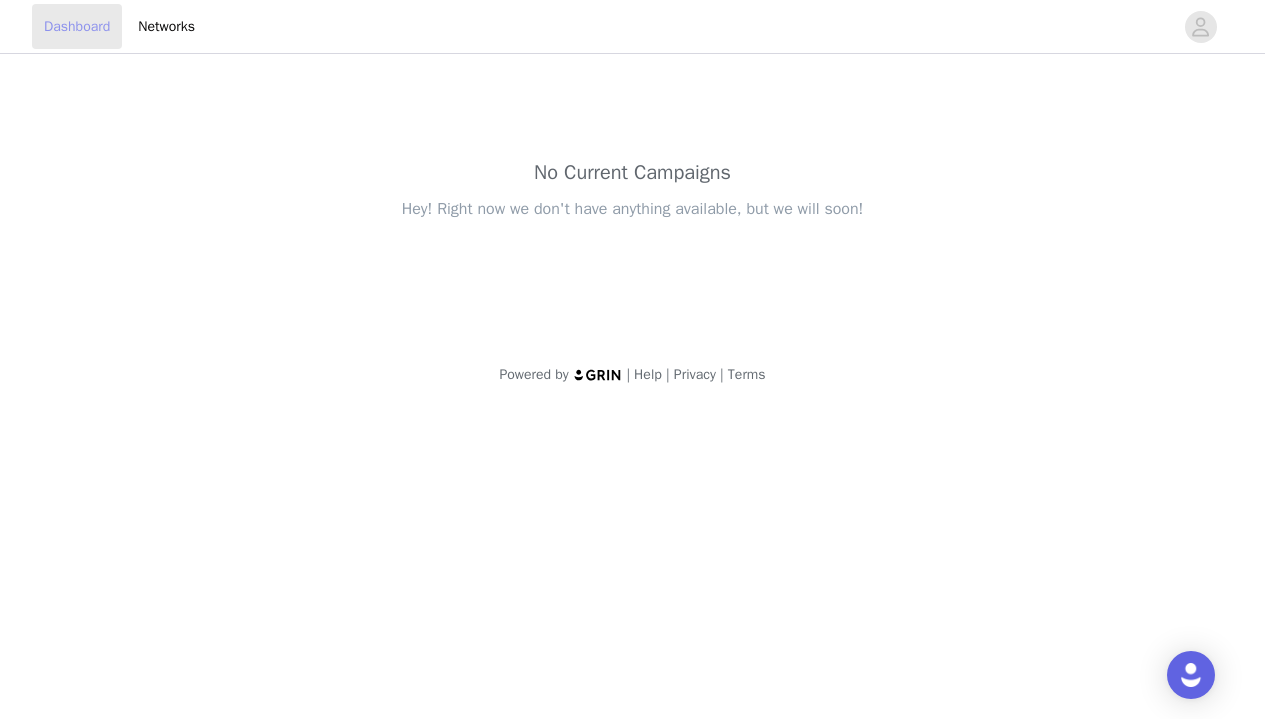 click on "Dashboard" at bounding box center (77, 26) 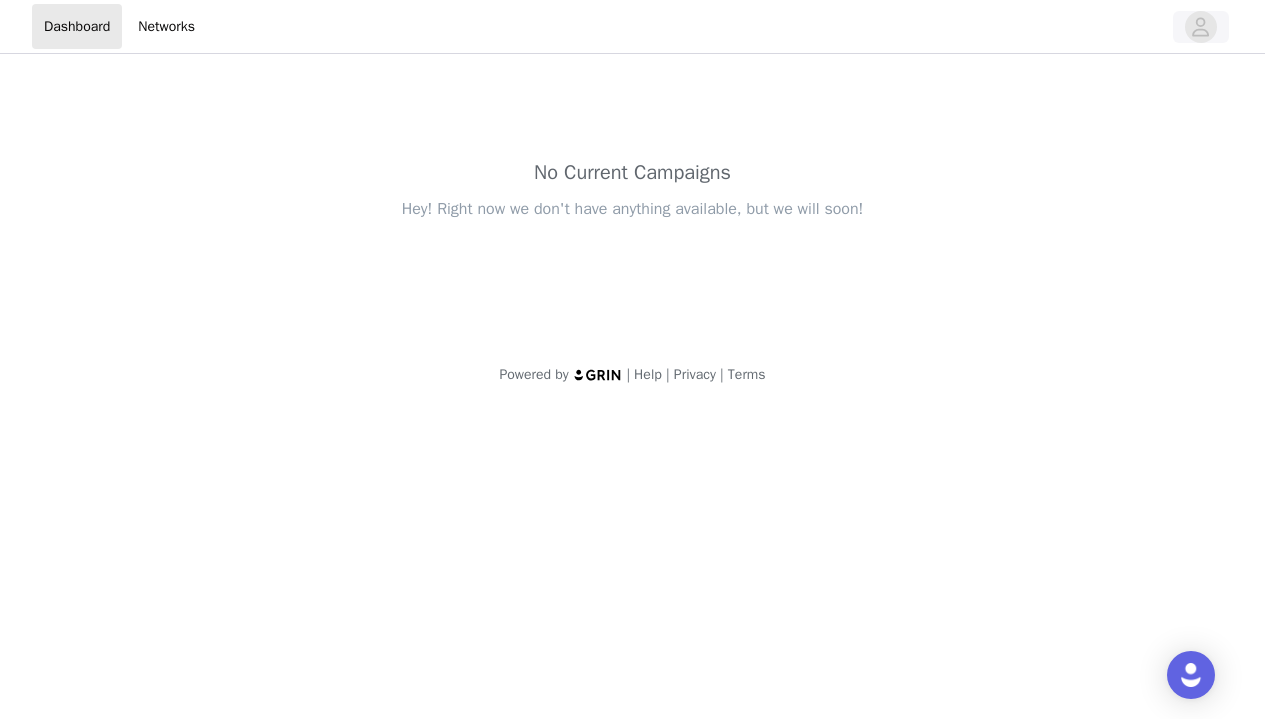 click 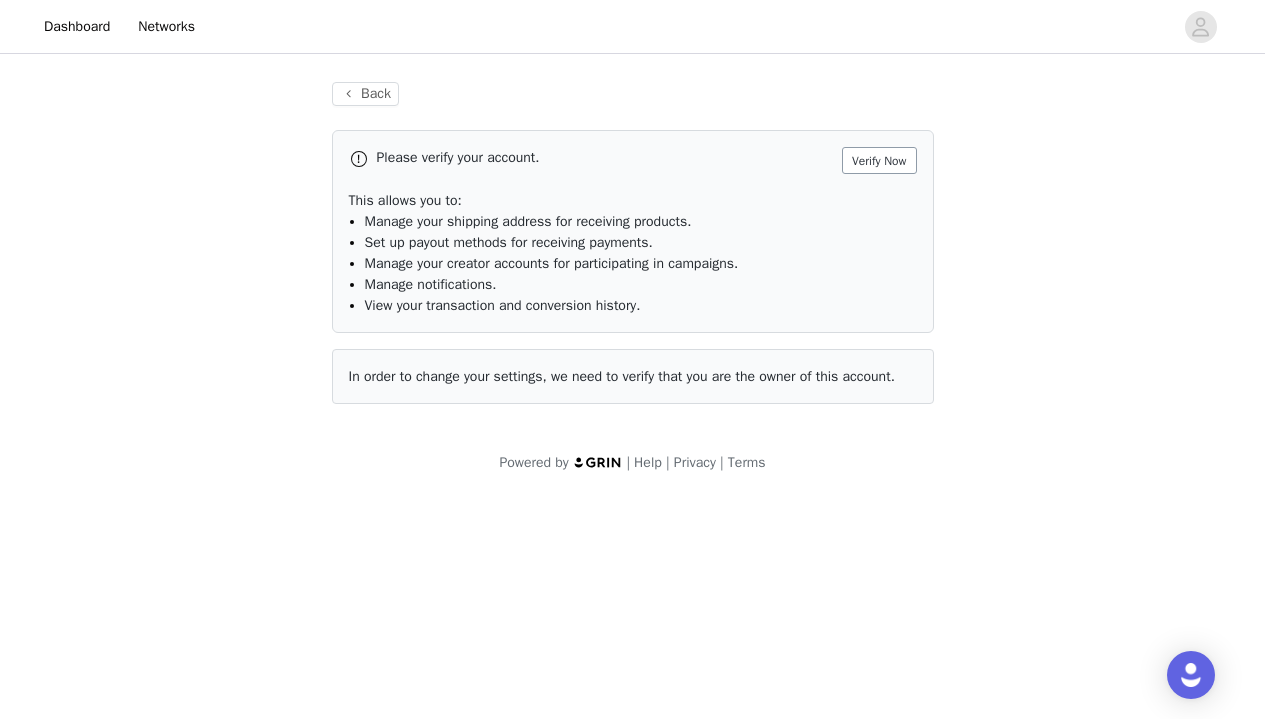 click on "Verify Now" at bounding box center (879, 160) 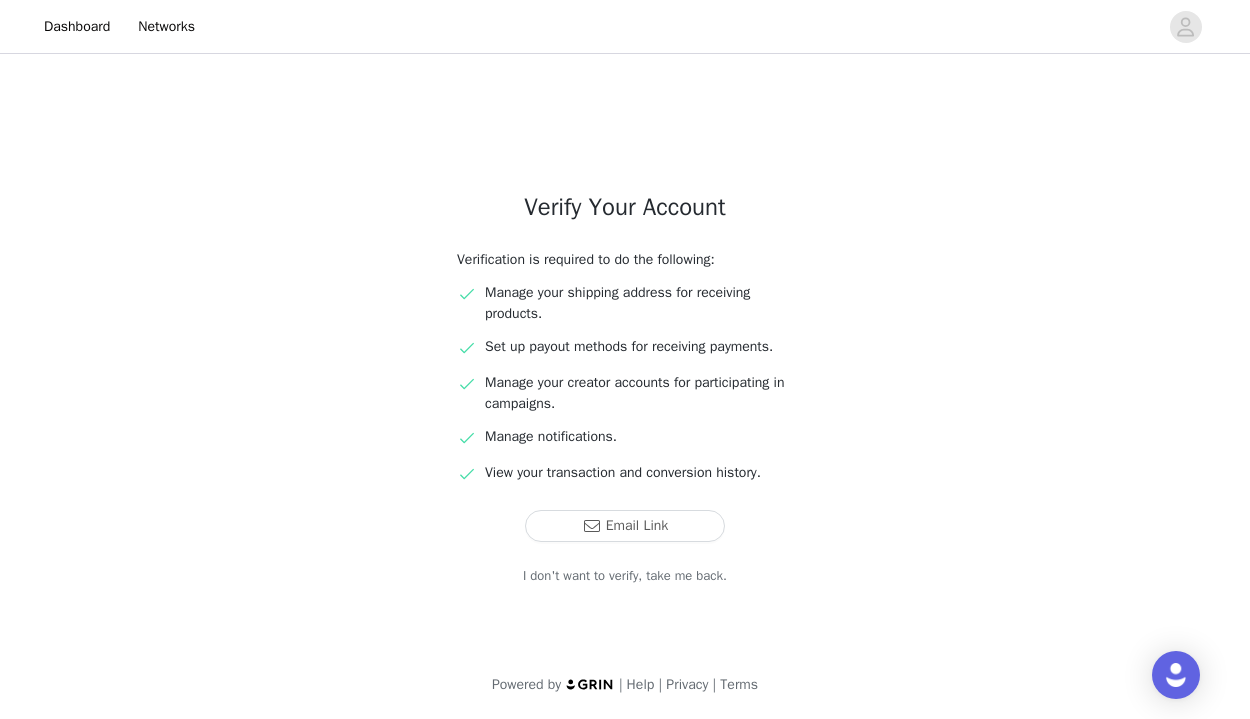 scroll, scrollTop: 20, scrollLeft: 0, axis: vertical 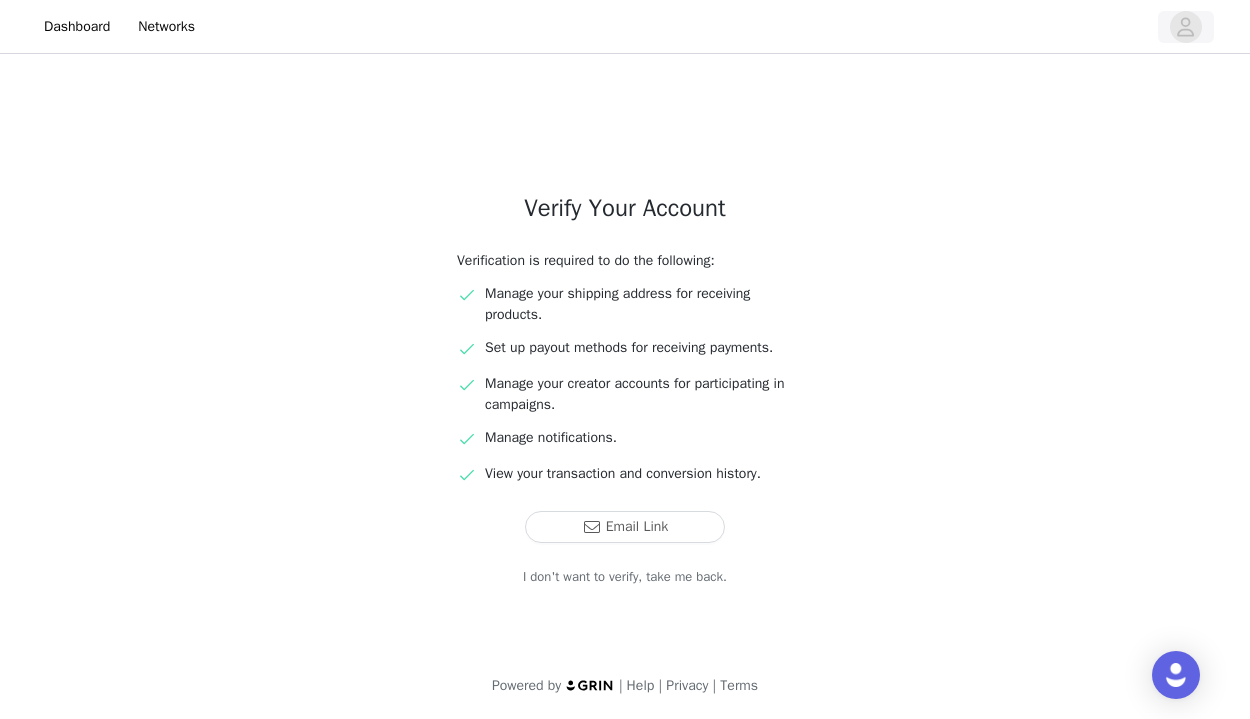 click at bounding box center [1186, 27] 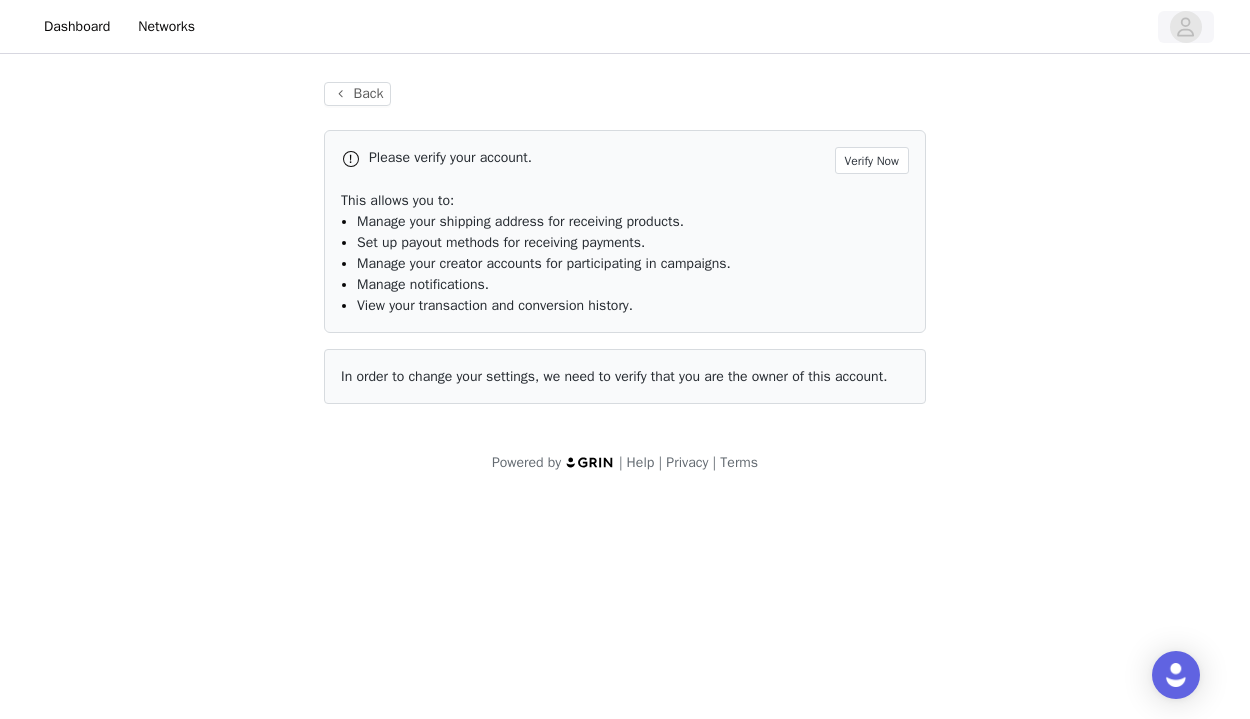 scroll, scrollTop: 0, scrollLeft: 0, axis: both 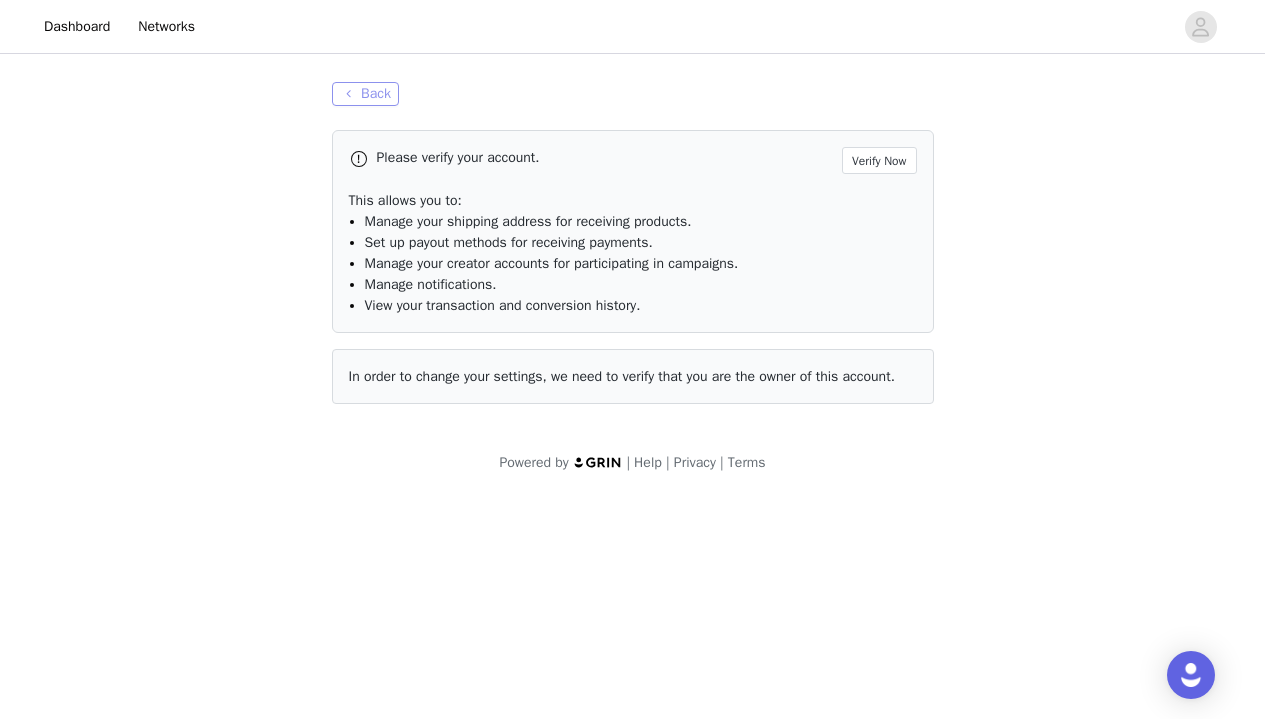 click on "Back" at bounding box center [365, 94] 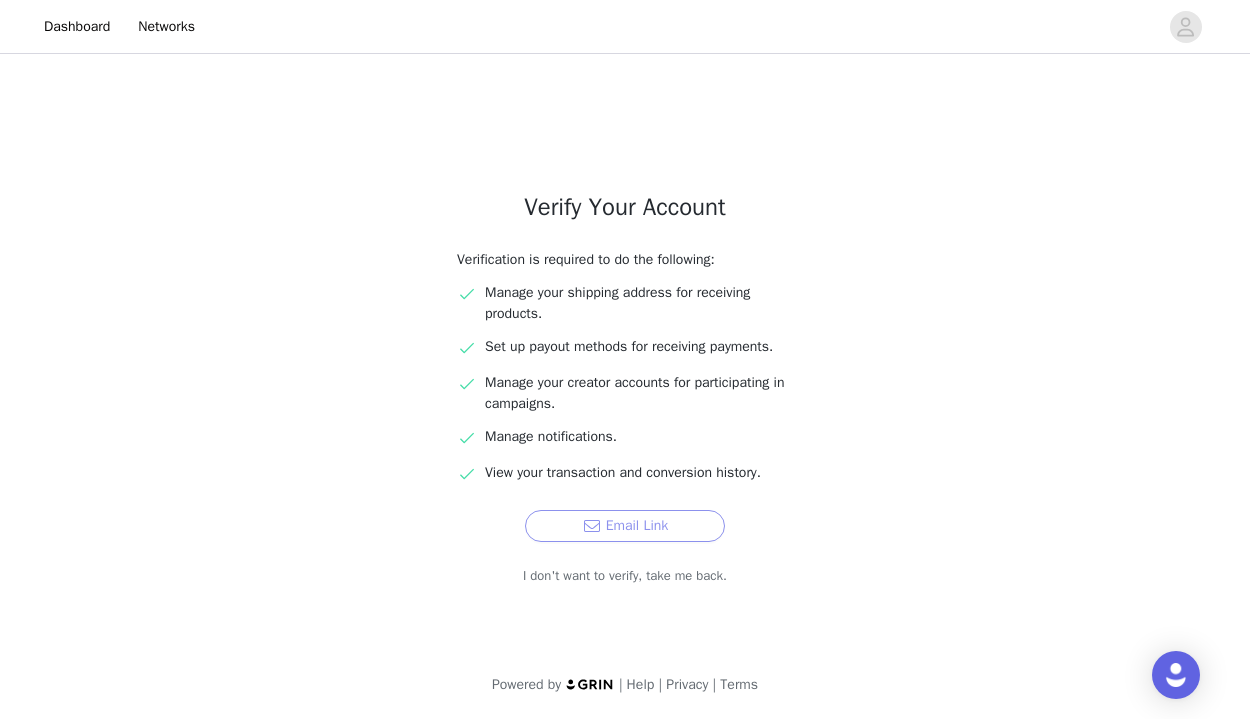 scroll, scrollTop: 20, scrollLeft: 0, axis: vertical 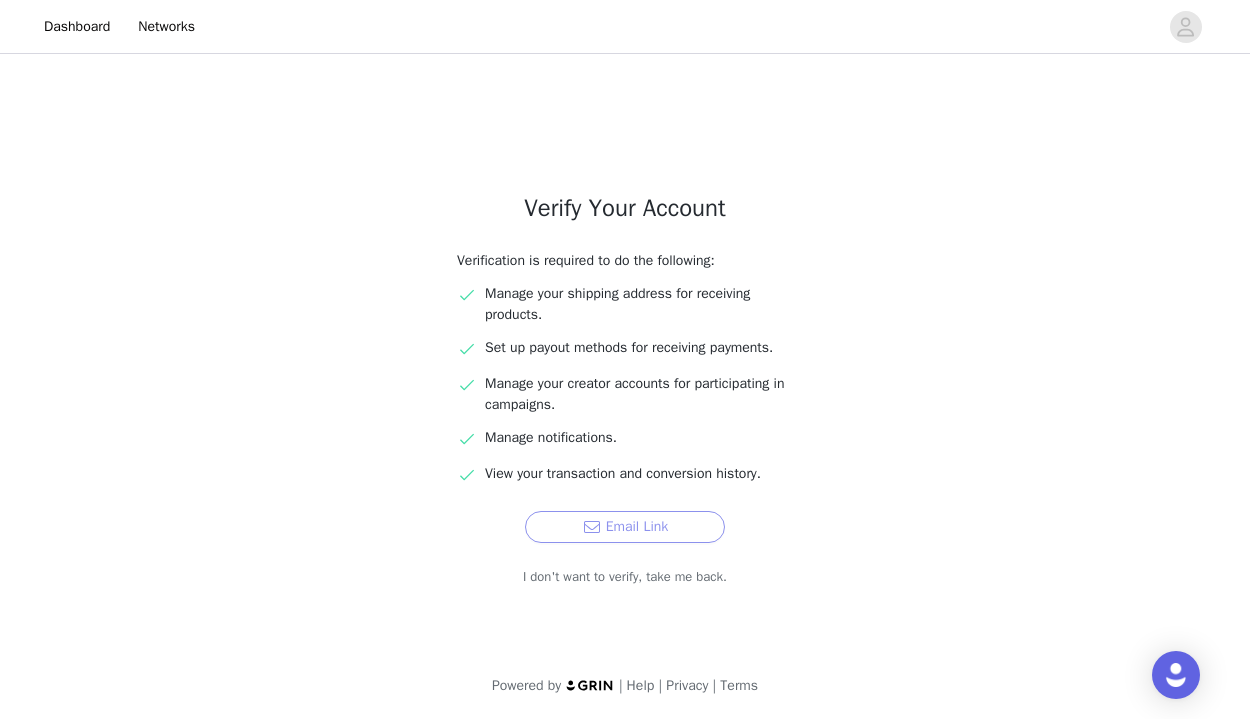 click on "Email Link" at bounding box center (625, 527) 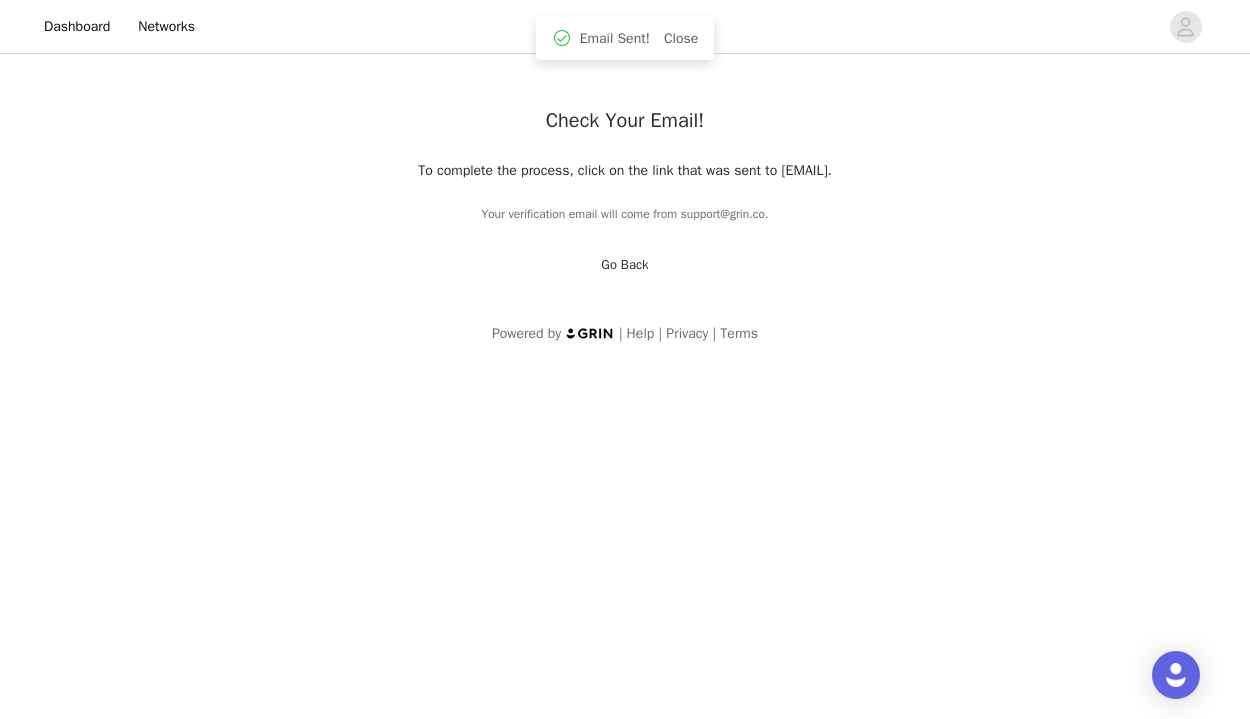 scroll, scrollTop: 0, scrollLeft: 0, axis: both 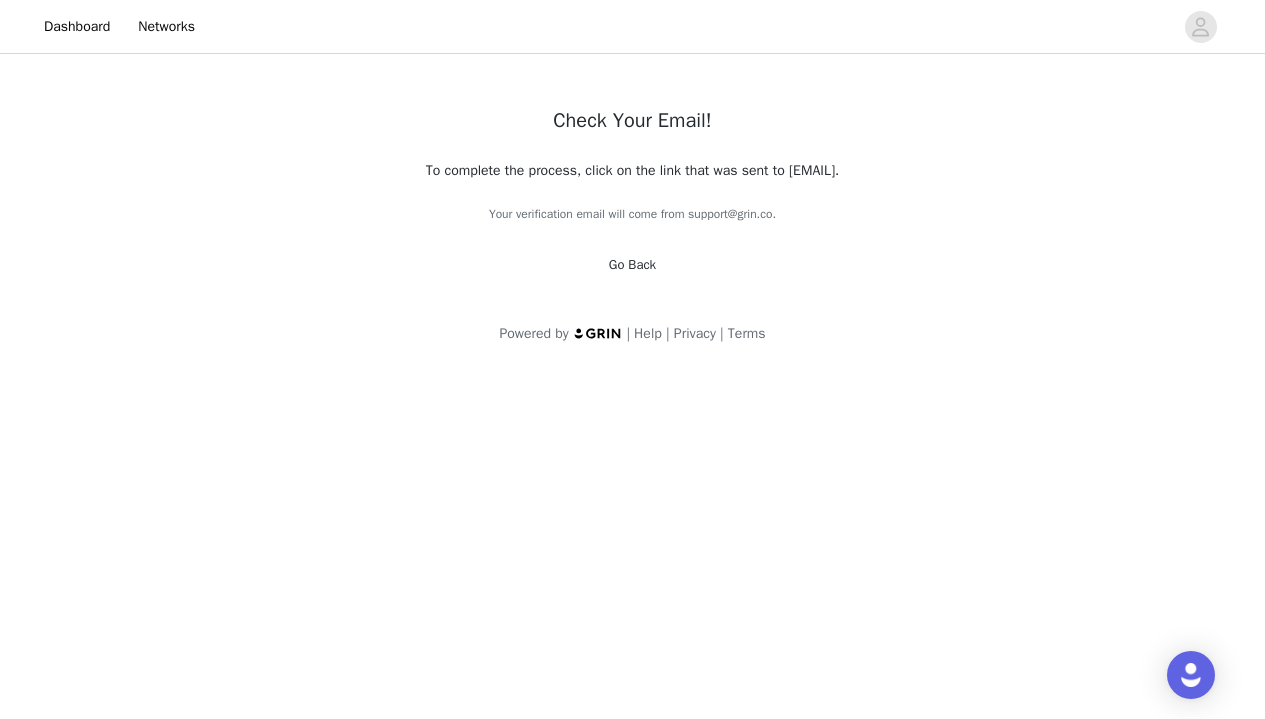 click on "Go Back" at bounding box center (632, 264) 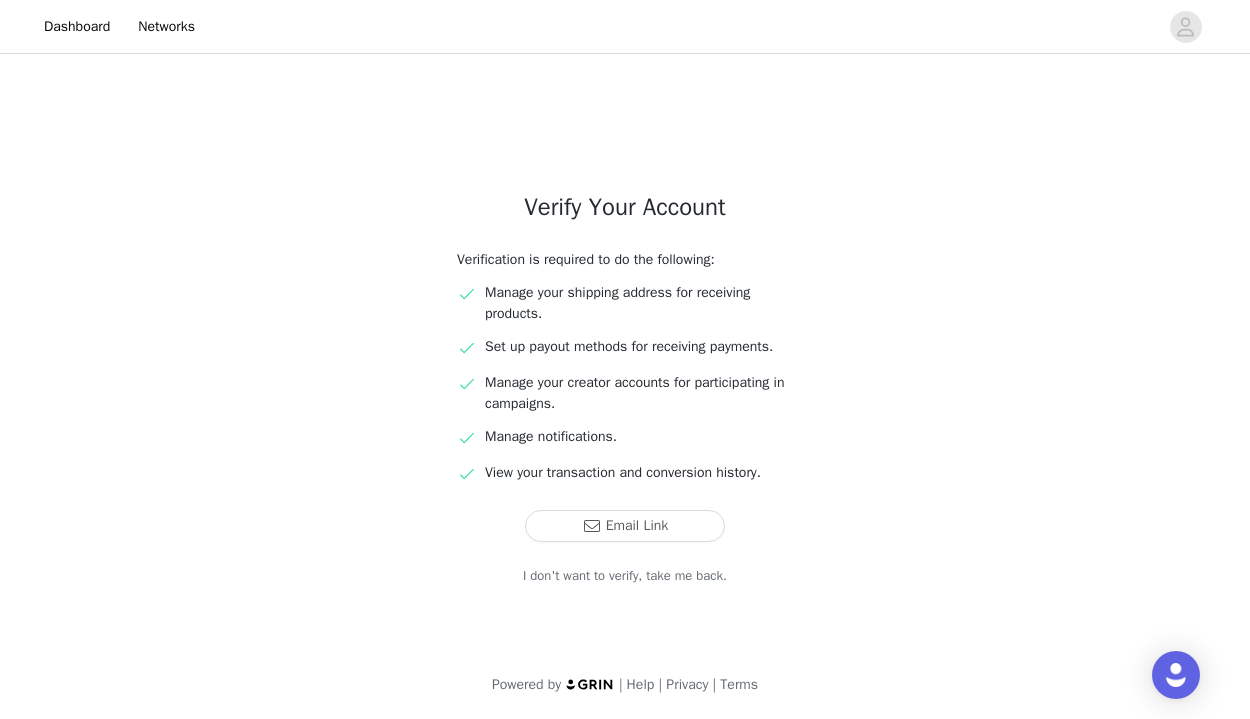 scroll, scrollTop: 20, scrollLeft: 0, axis: vertical 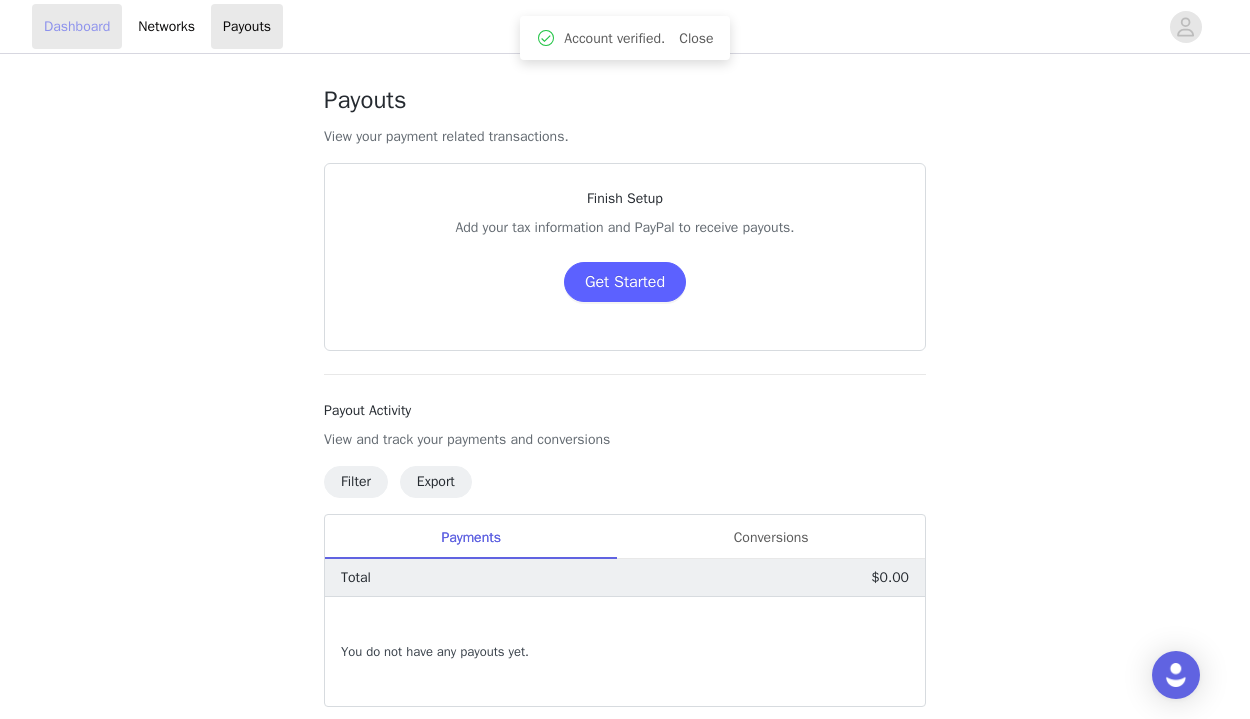 click on "Dashboard" at bounding box center [77, 26] 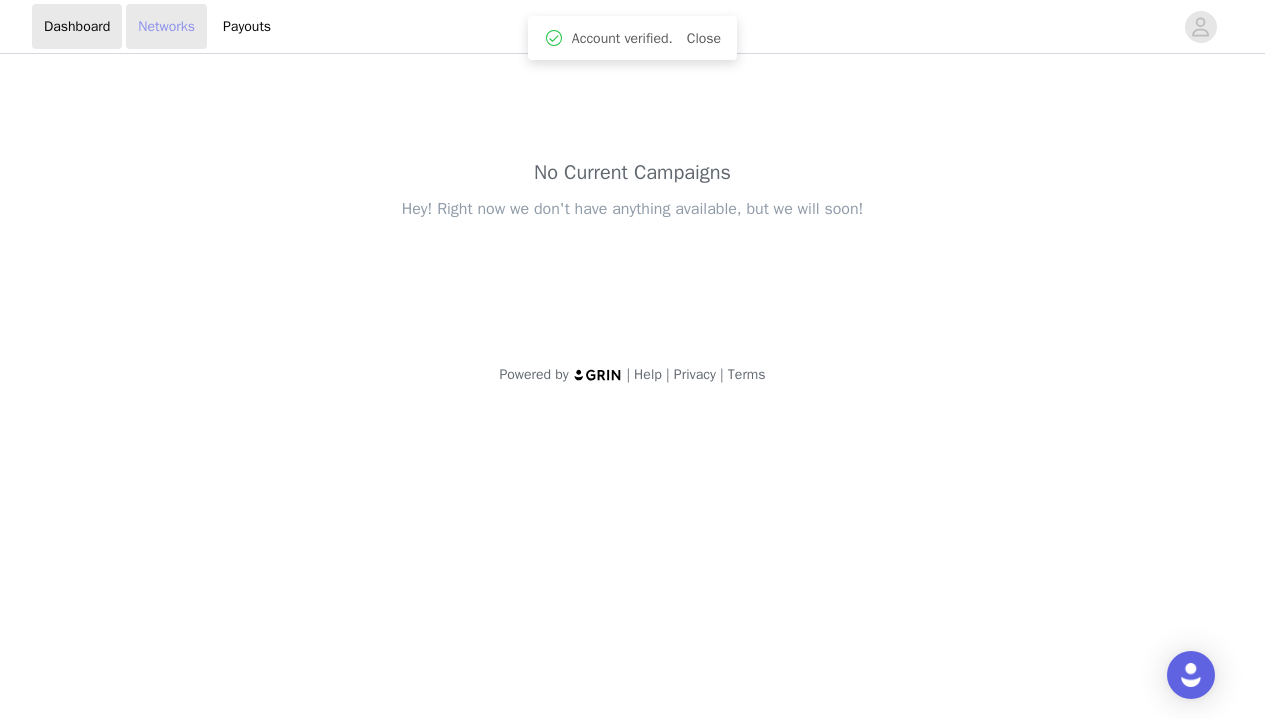 click on "Networks" at bounding box center (166, 26) 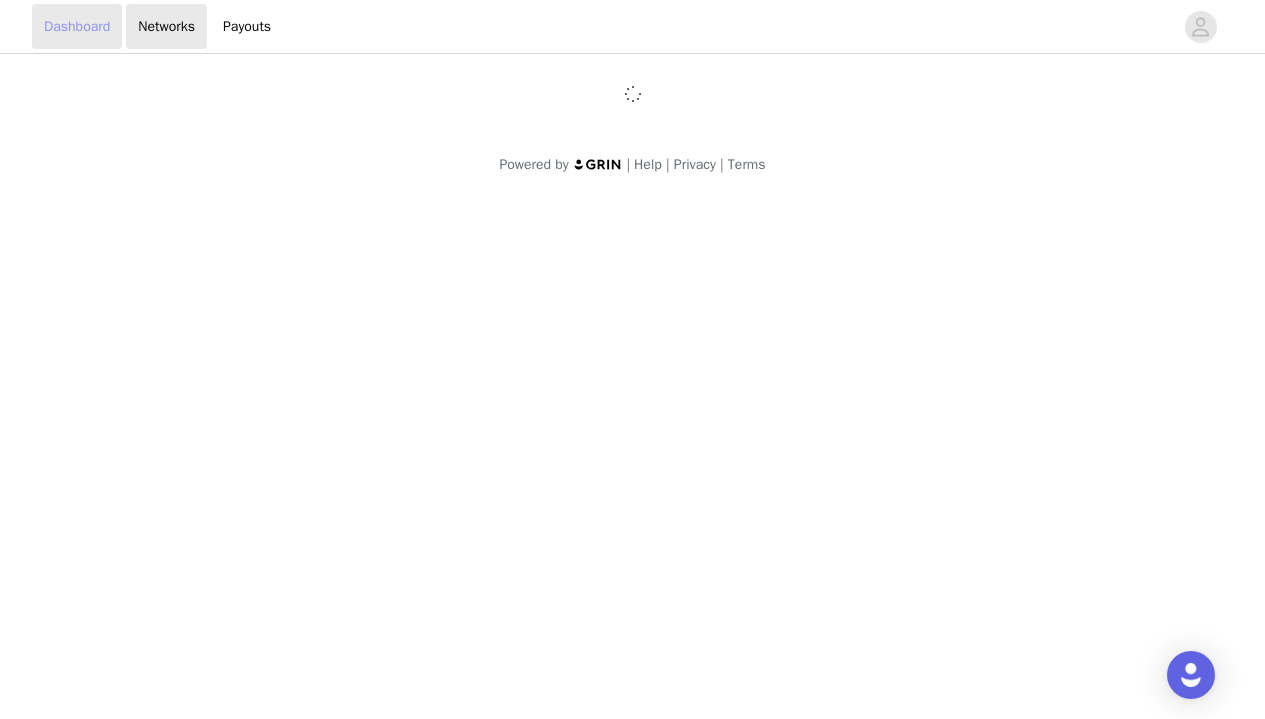 click on "Dashboard" at bounding box center (77, 26) 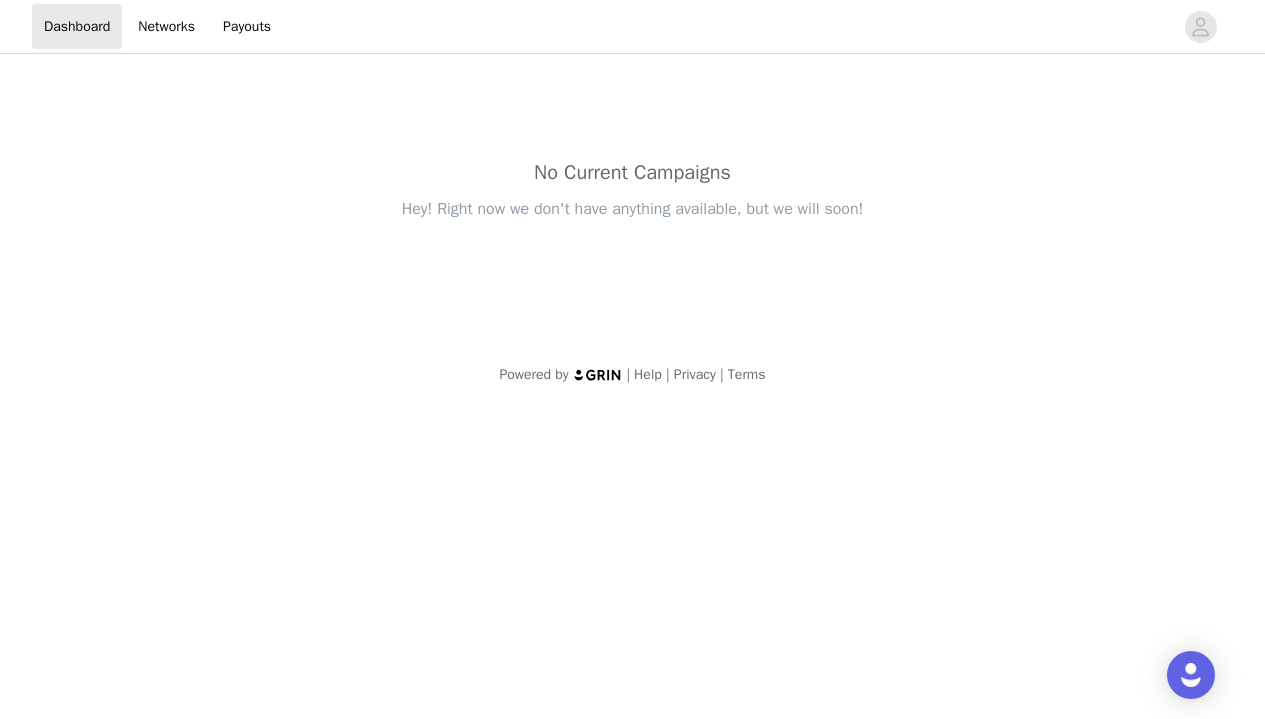 click on "No Current Campaigns
Hey! Right now we don't have anything available, but we will soon!" at bounding box center (633, 199) 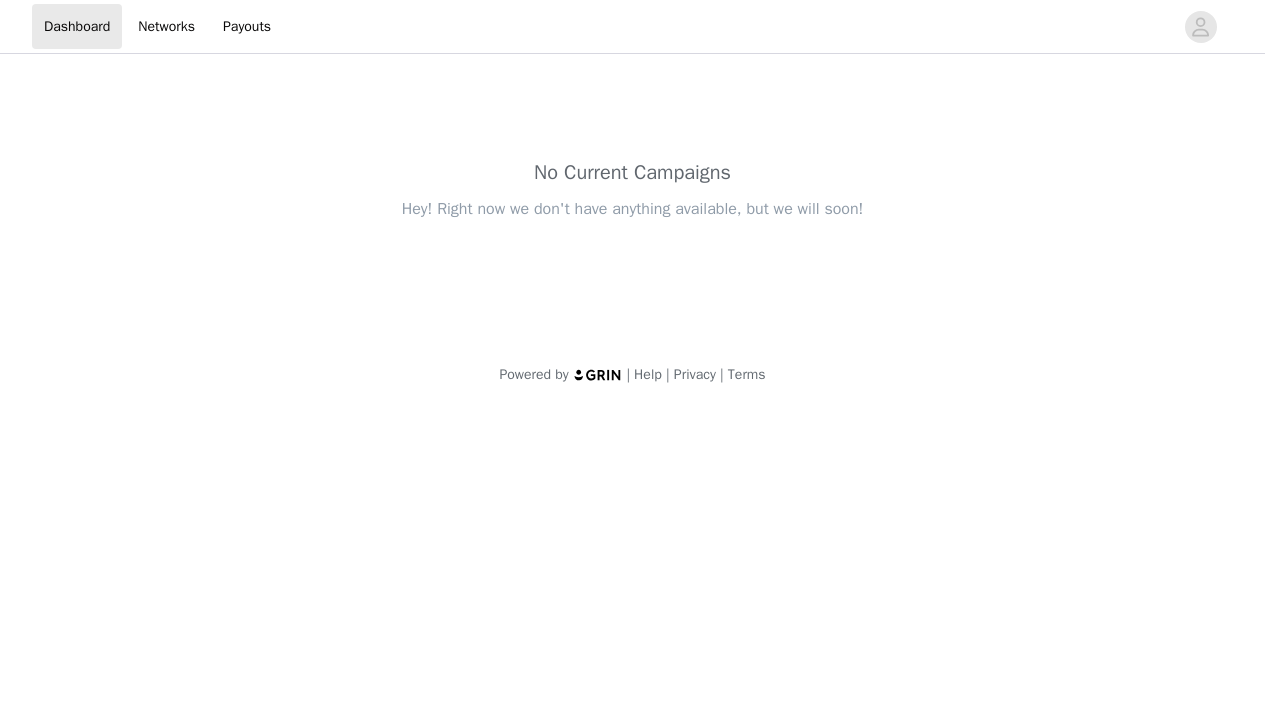 scroll, scrollTop: 0, scrollLeft: 0, axis: both 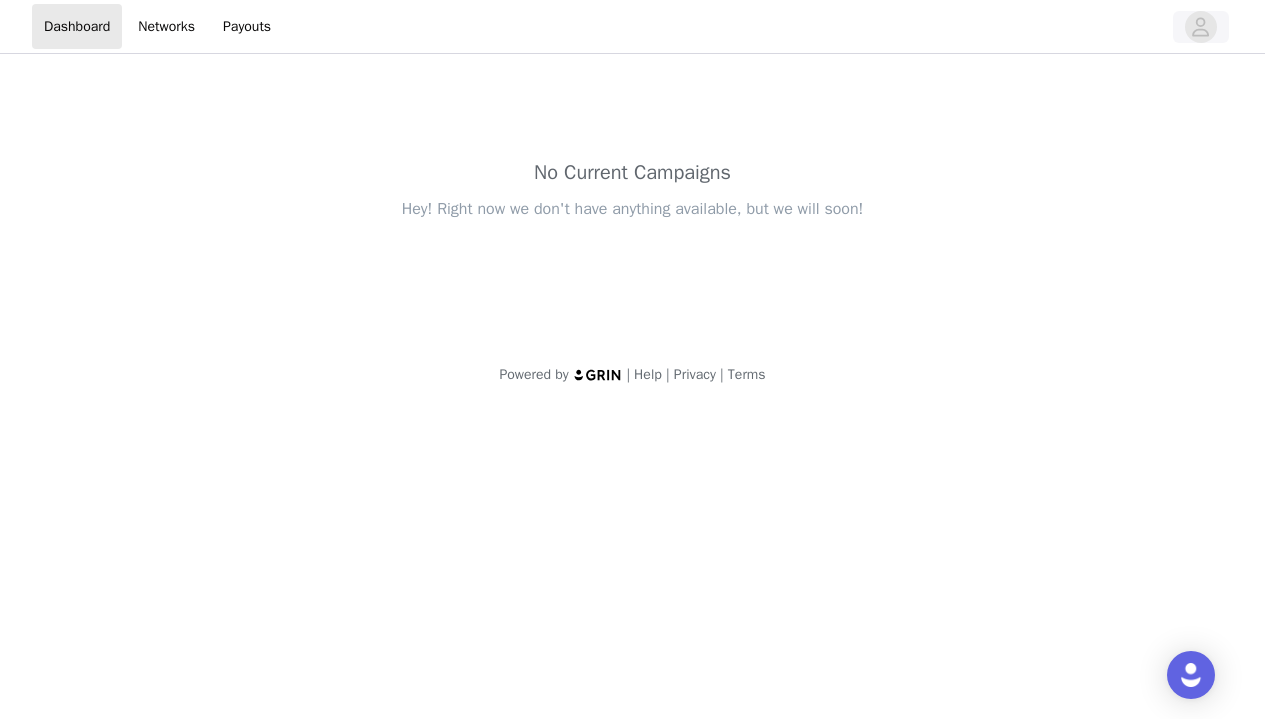 click at bounding box center [1201, 27] 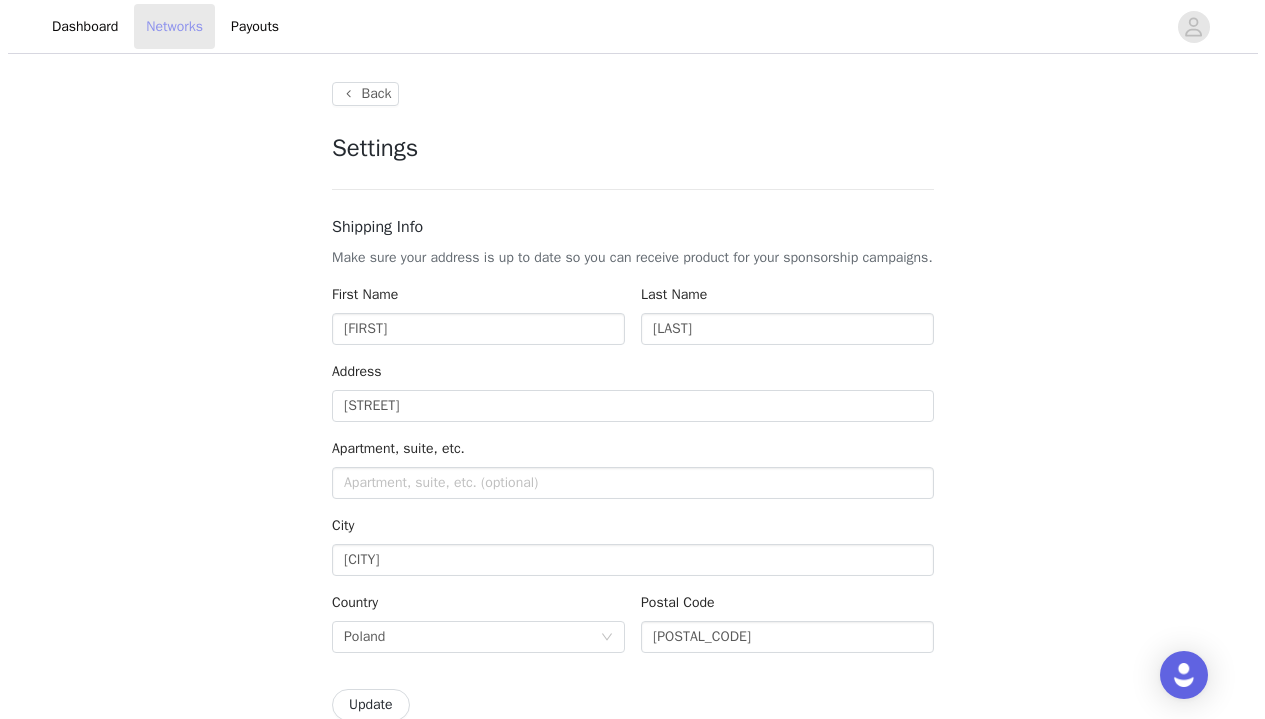 scroll, scrollTop: 0, scrollLeft: 0, axis: both 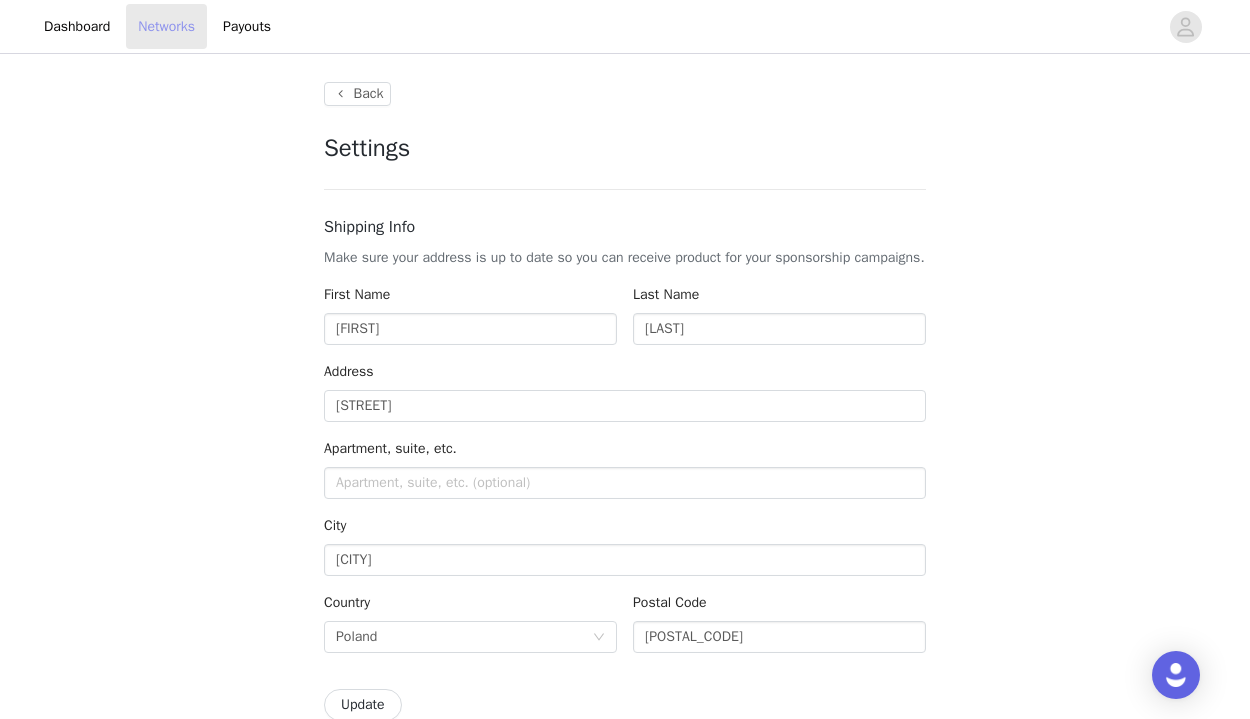 click on "Networks" at bounding box center (166, 26) 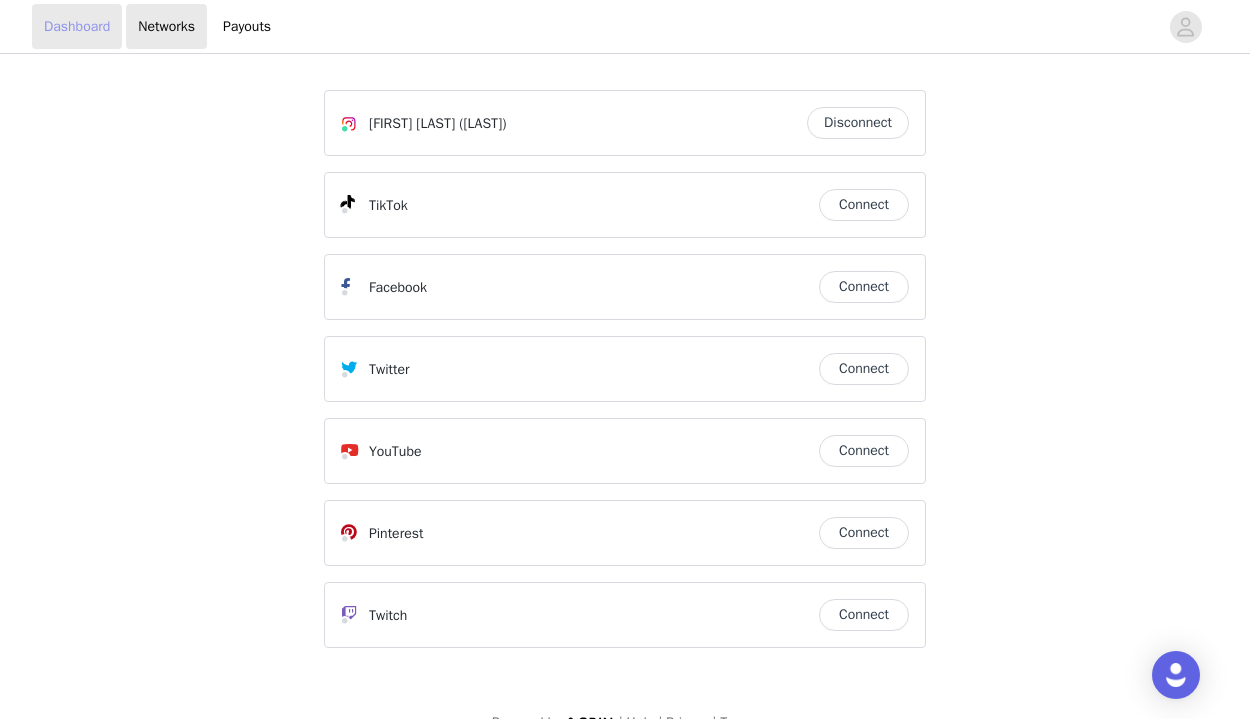 click on "Dashboard" at bounding box center (77, 26) 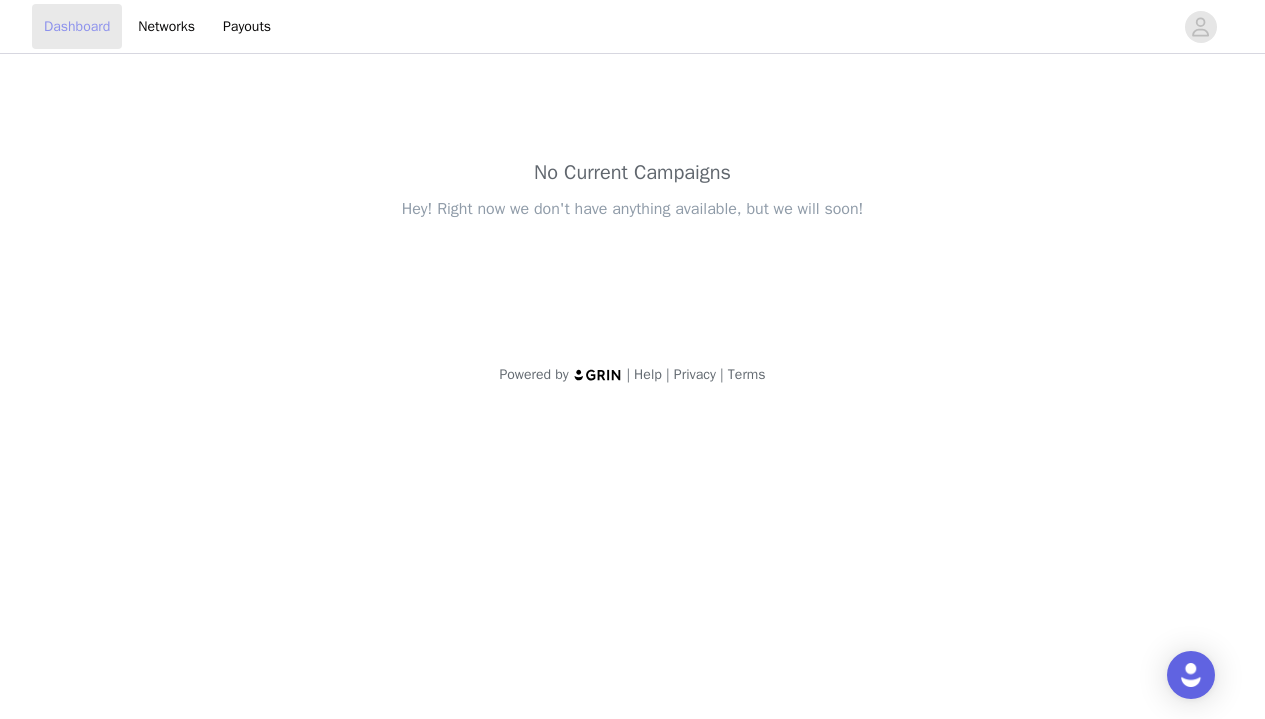 click on "Dashboard" at bounding box center (77, 26) 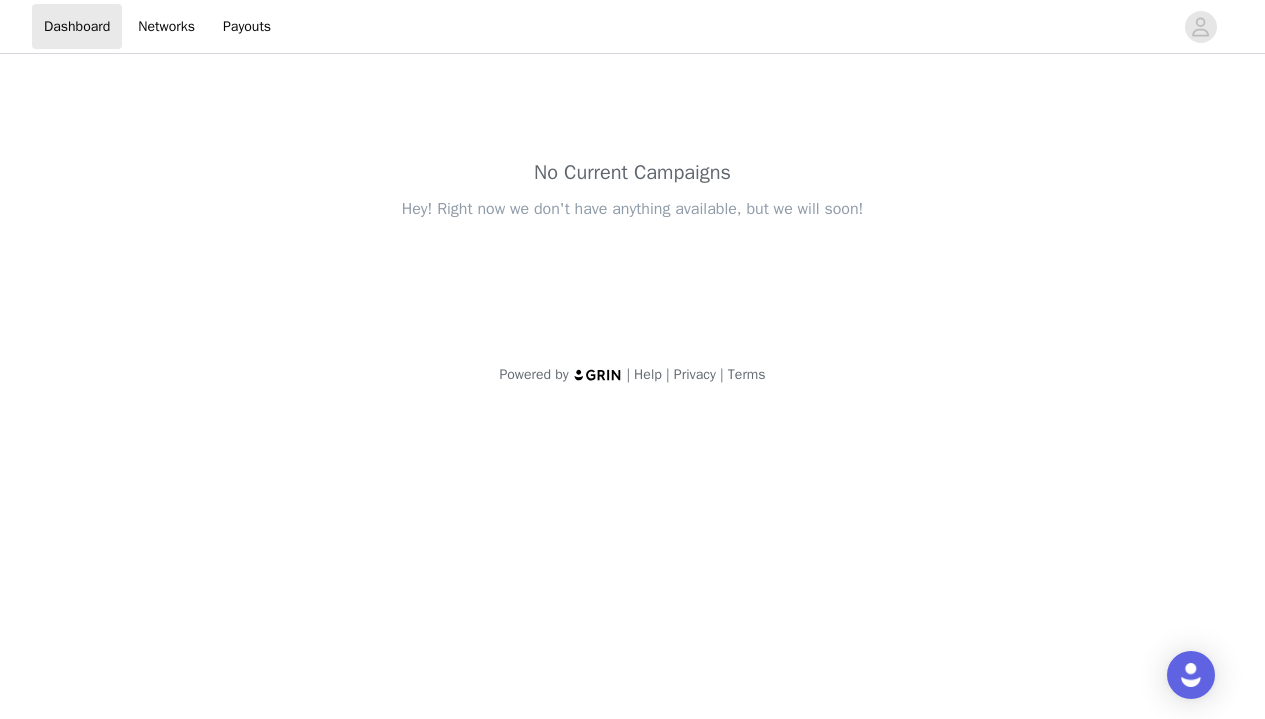 scroll, scrollTop: 0, scrollLeft: 0, axis: both 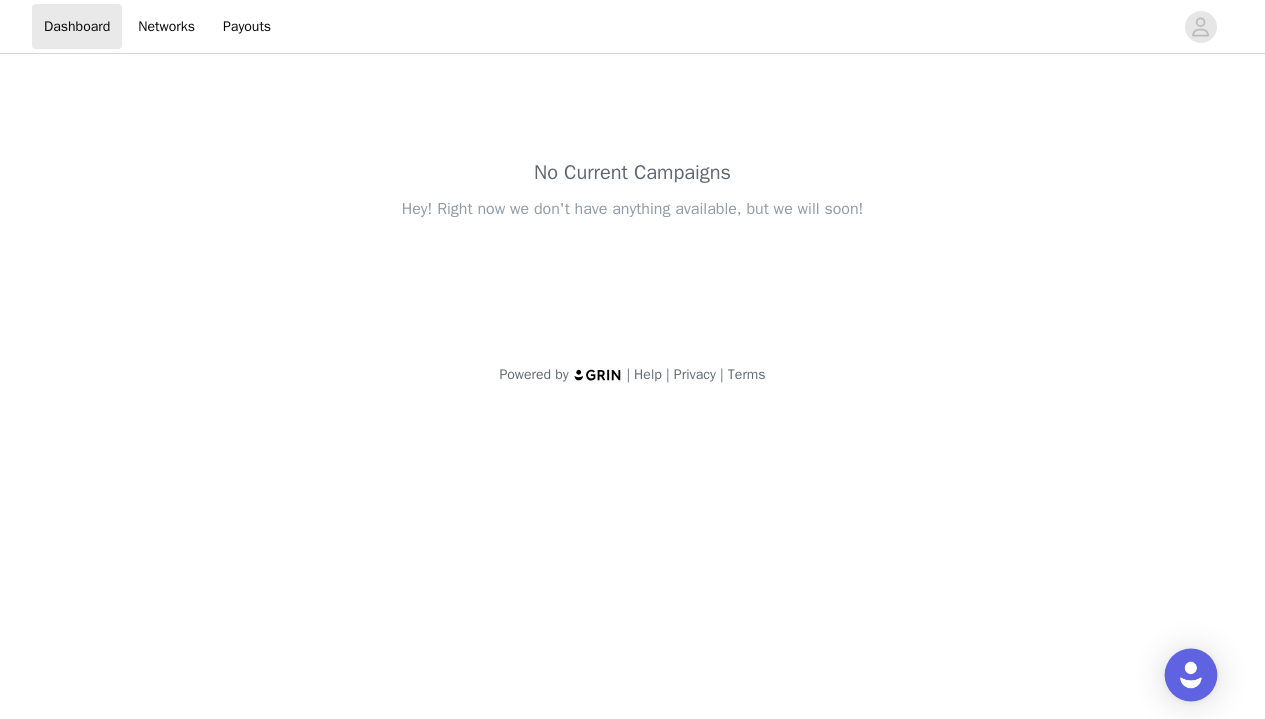click at bounding box center (1191, 675) 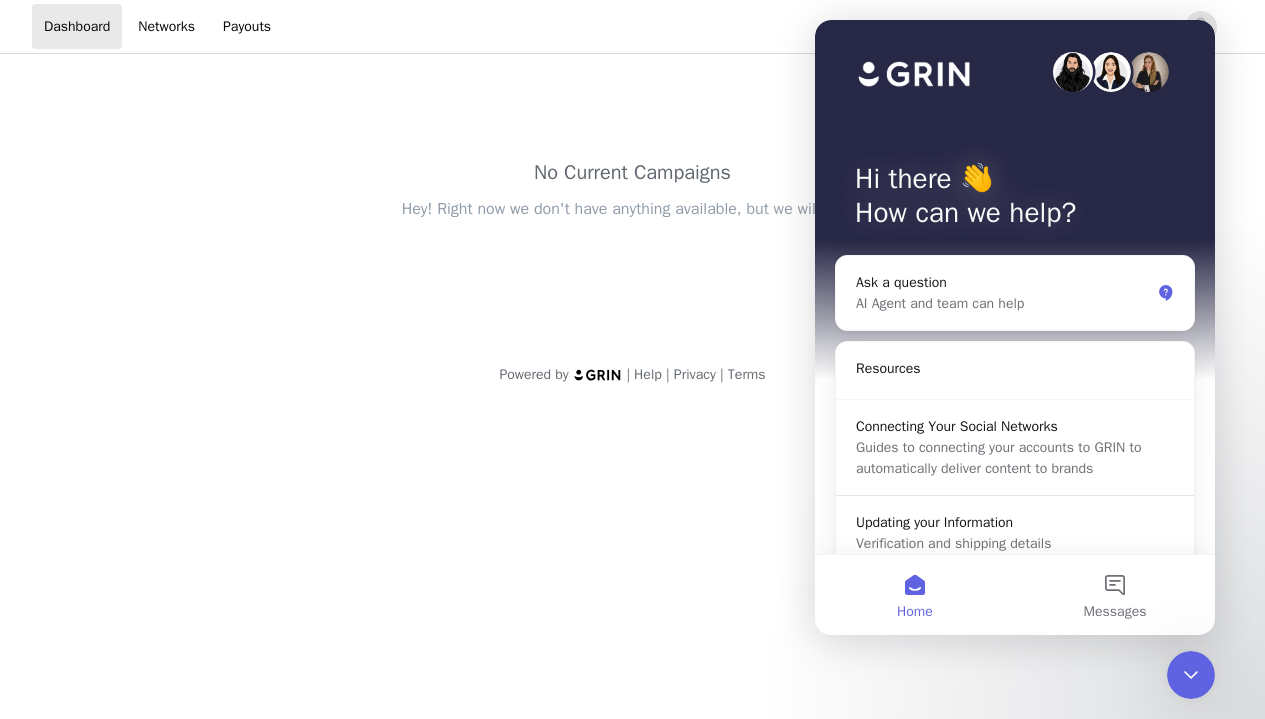 scroll, scrollTop: 0, scrollLeft: 0, axis: both 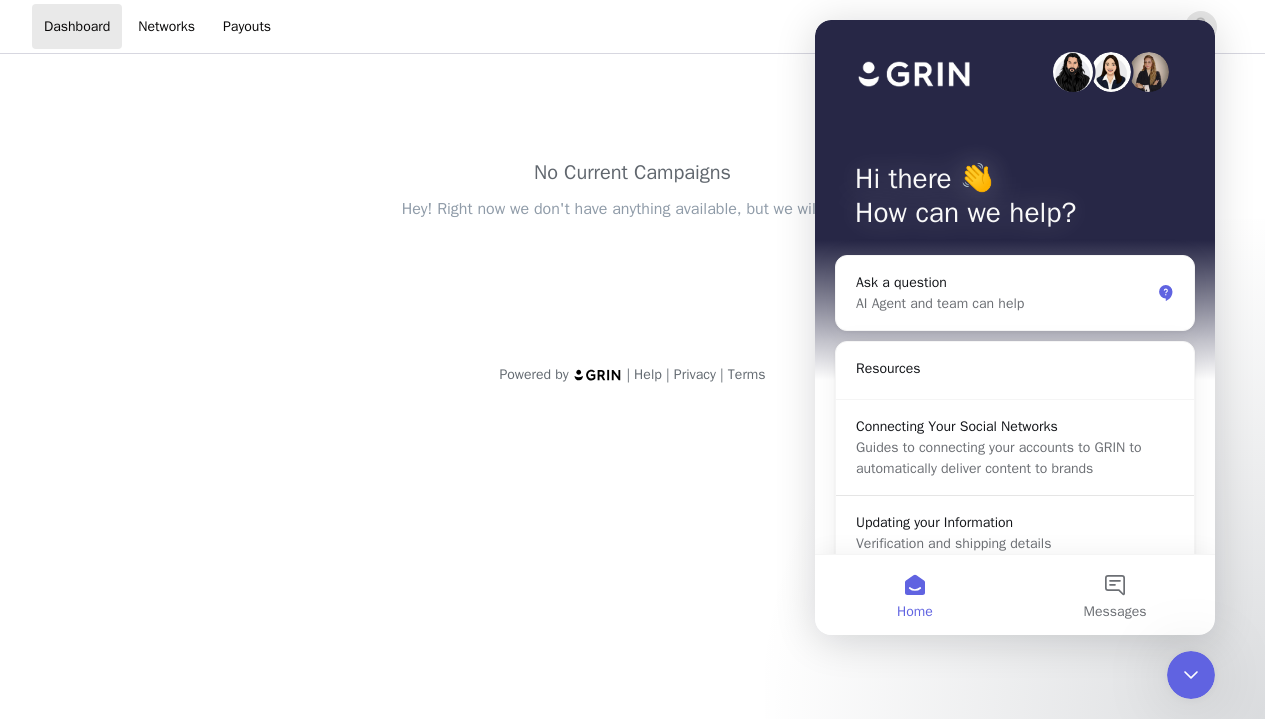 click on "Dashboard Networks Payouts           No Current Campaigns
Hey! Right now we don't have anything available, but we will soon!
Powered by       |    Help    |    Privacy    |    Terms" at bounding box center [632, 359] 